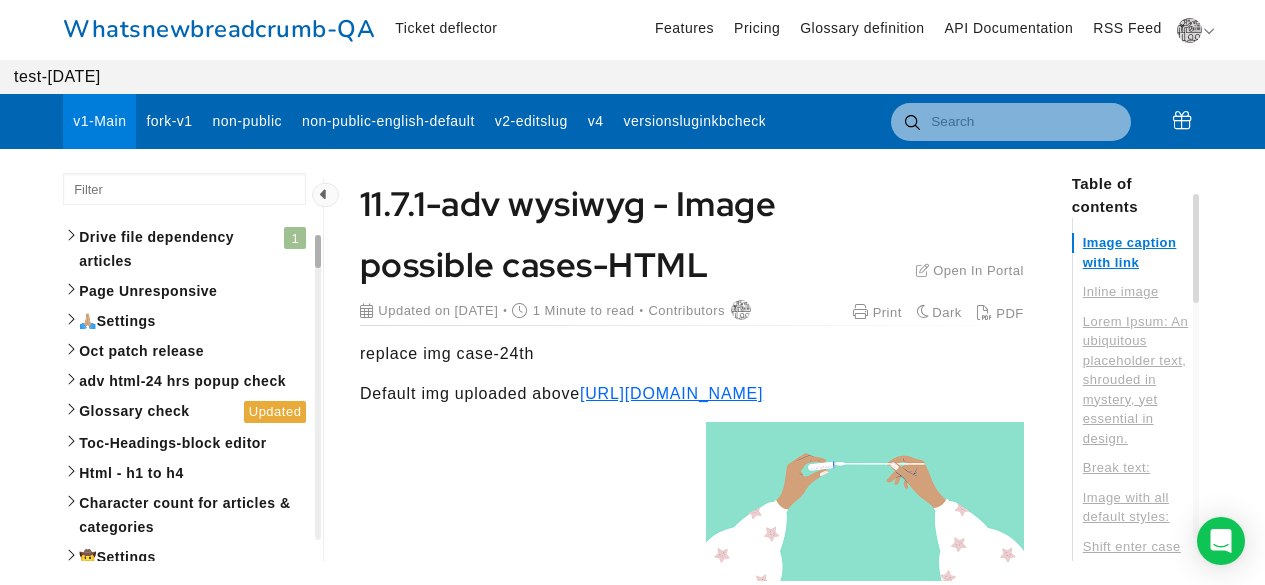 scroll, scrollTop: 0, scrollLeft: 0, axis: both 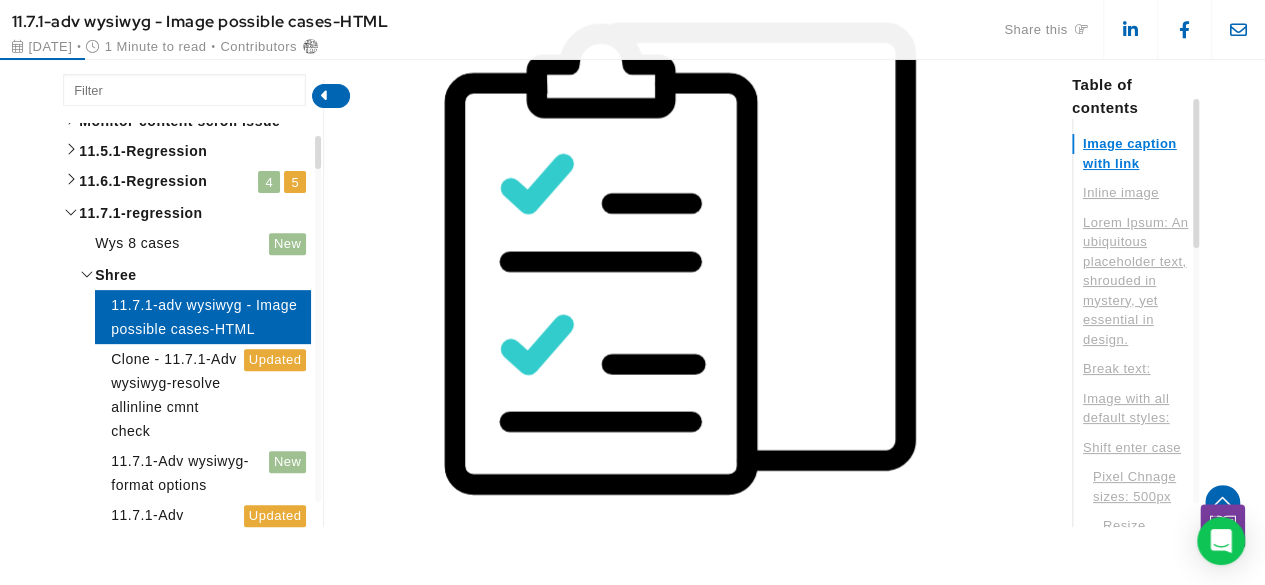 click at bounding box center (331, 96) 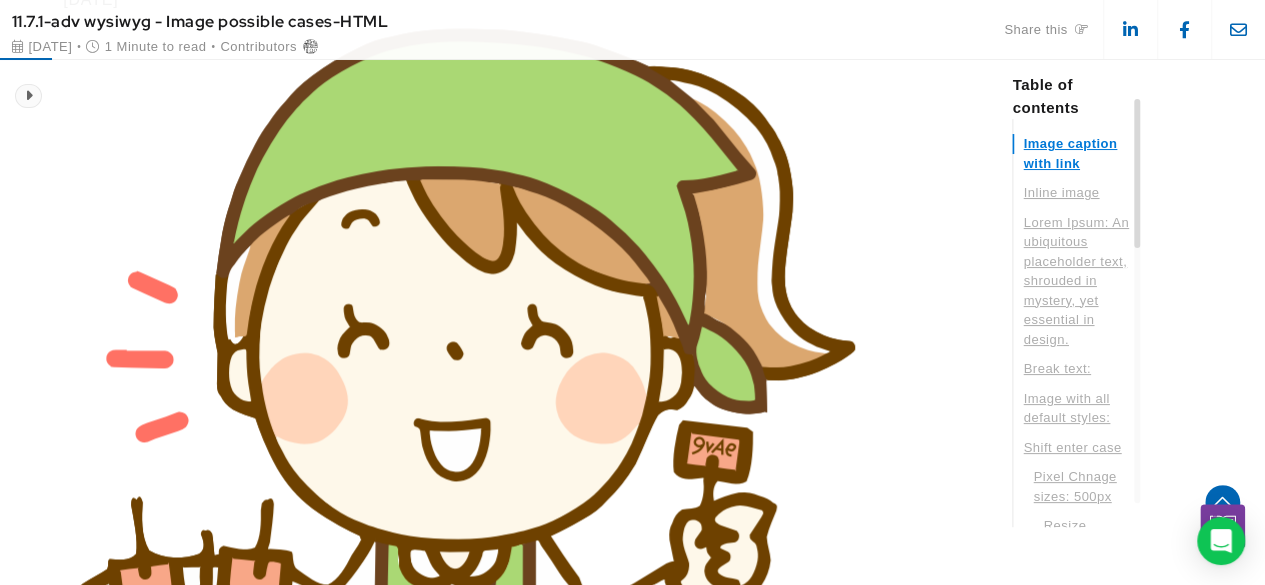 scroll, scrollTop: 0, scrollLeft: 0, axis: both 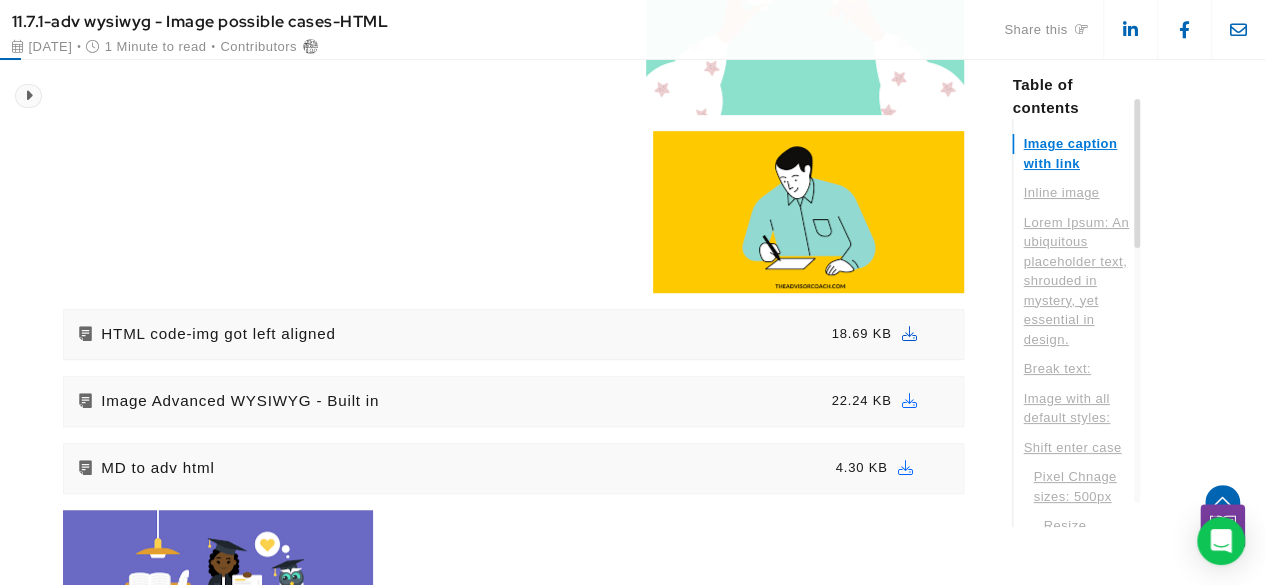 click at bounding box center (909, 333) 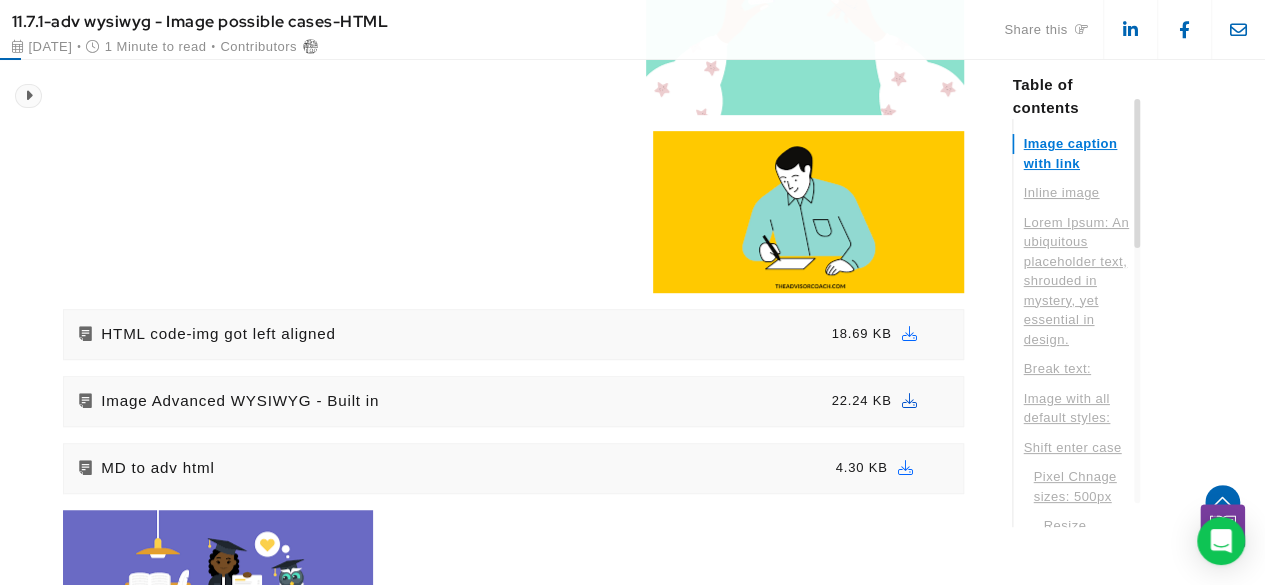 click at bounding box center (909, 400) 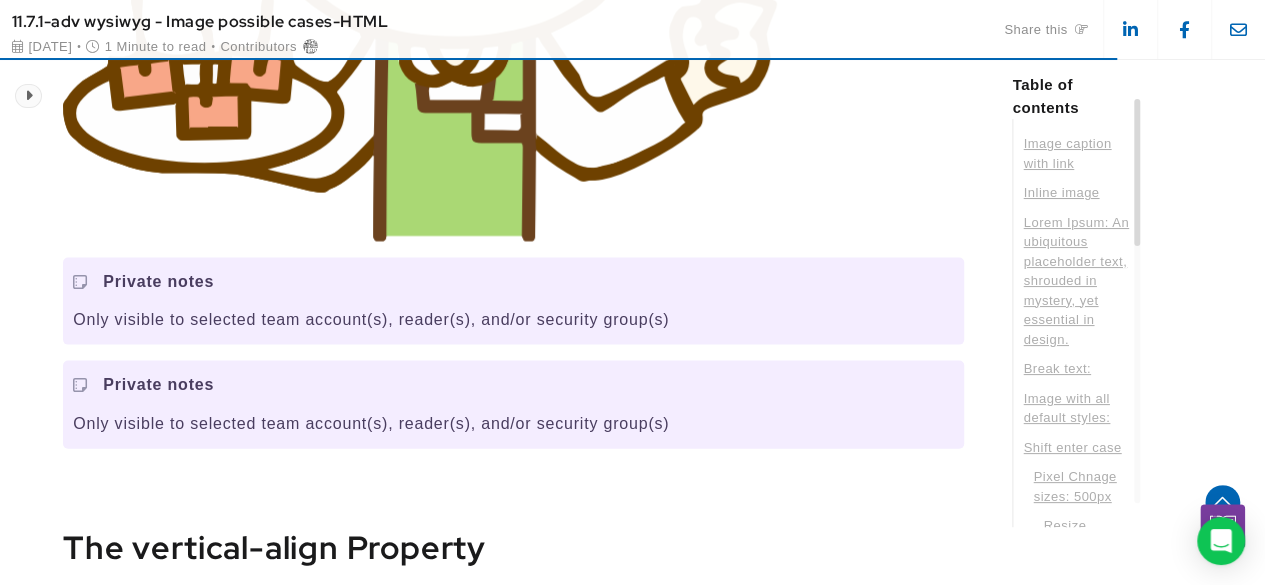 scroll, scrollTop: 25200, scrollLeft: 0, axis: vertical 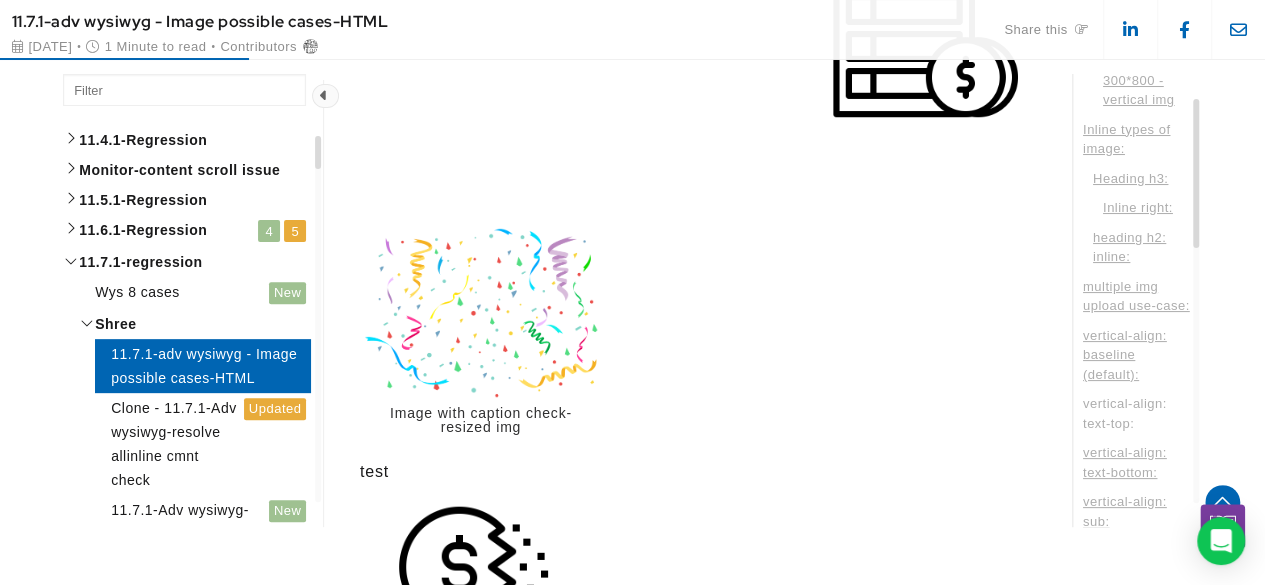 click on "vertical-align: text-top:" at bounding box center [1137, 413] 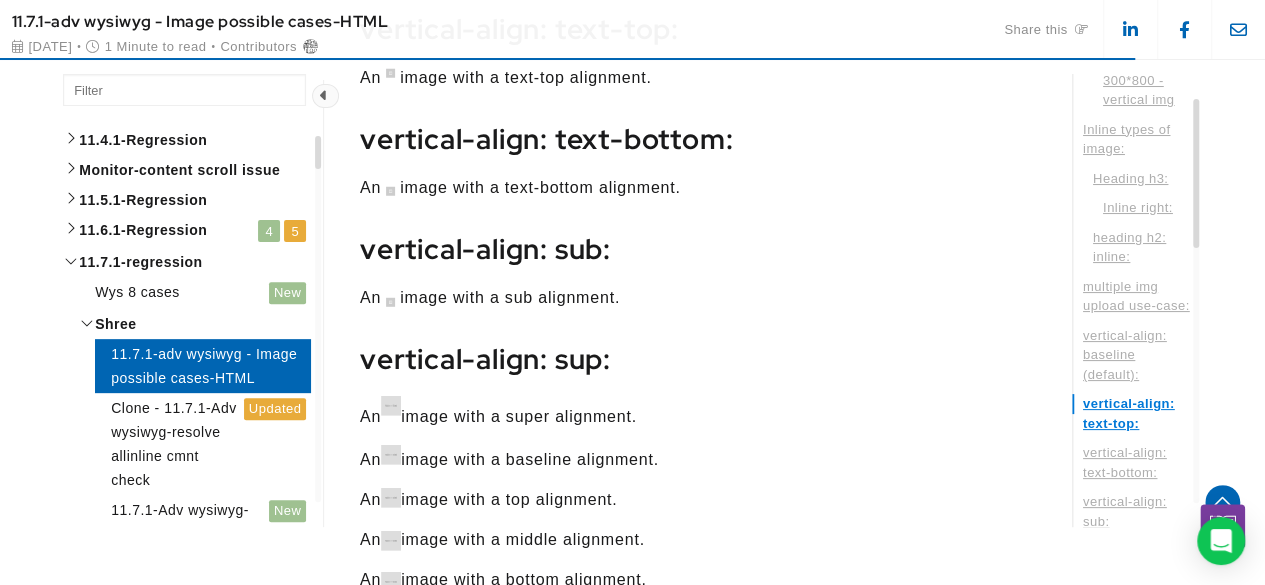 scroll, scrollTop: 25694, scrollLeft: 0, axis: vertical 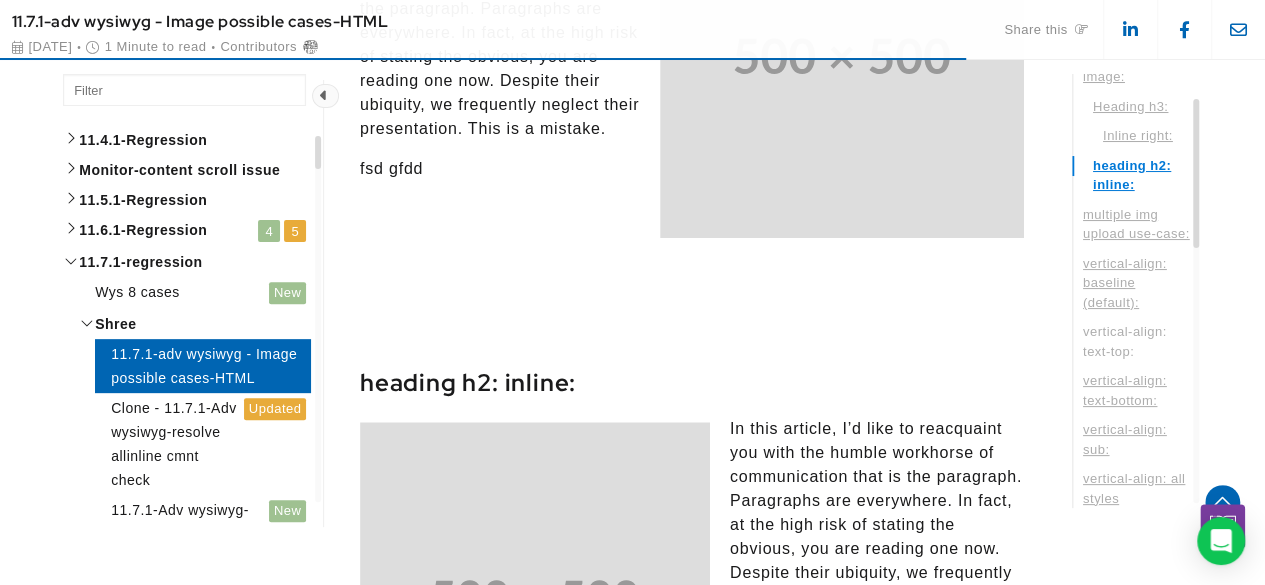 click on "vertical-align: text-top:" at bounding box center [1137, 341] 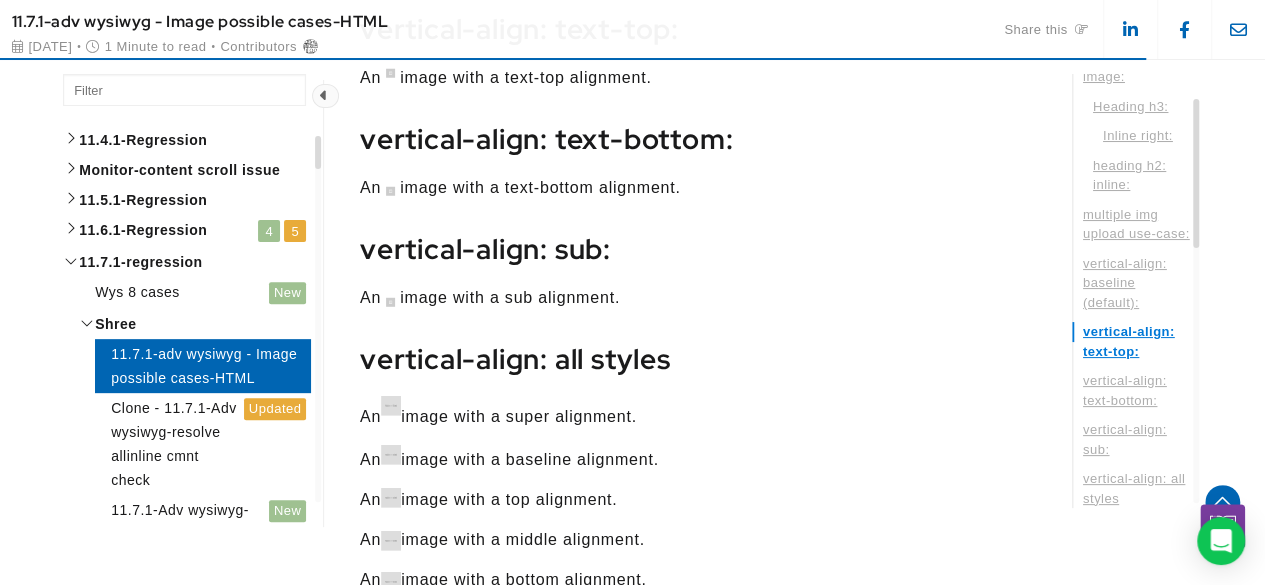 scroll, scrollTop: 25694, scrollLeft: 0, axis: vertical 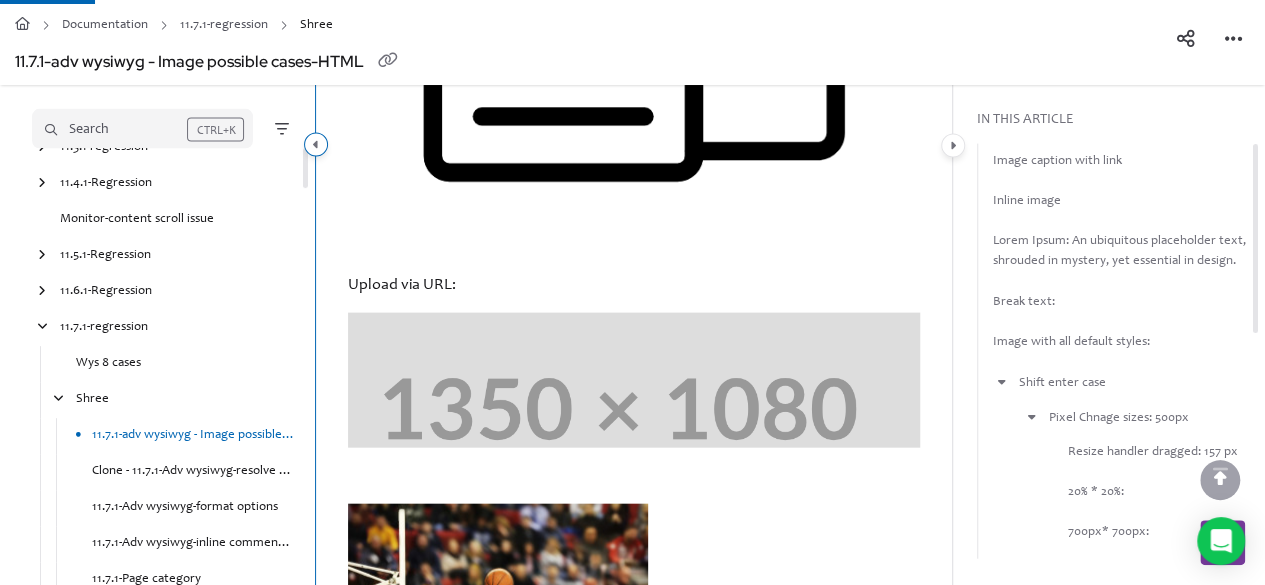 click at bounding box center (316, 145) 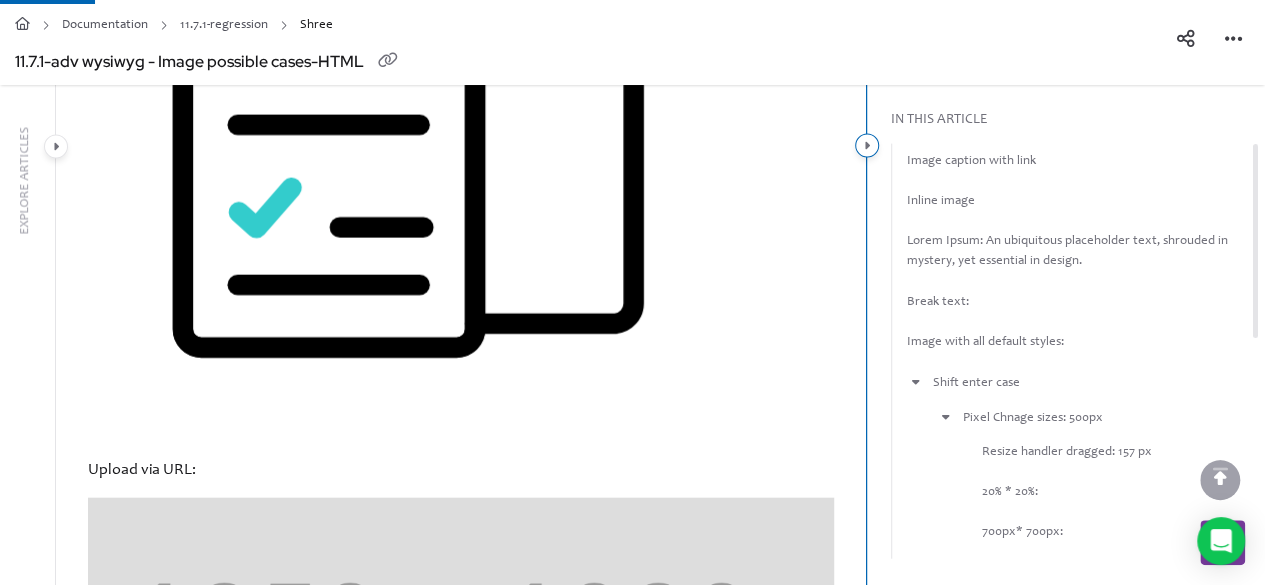 click at bounding box center [867, 146] 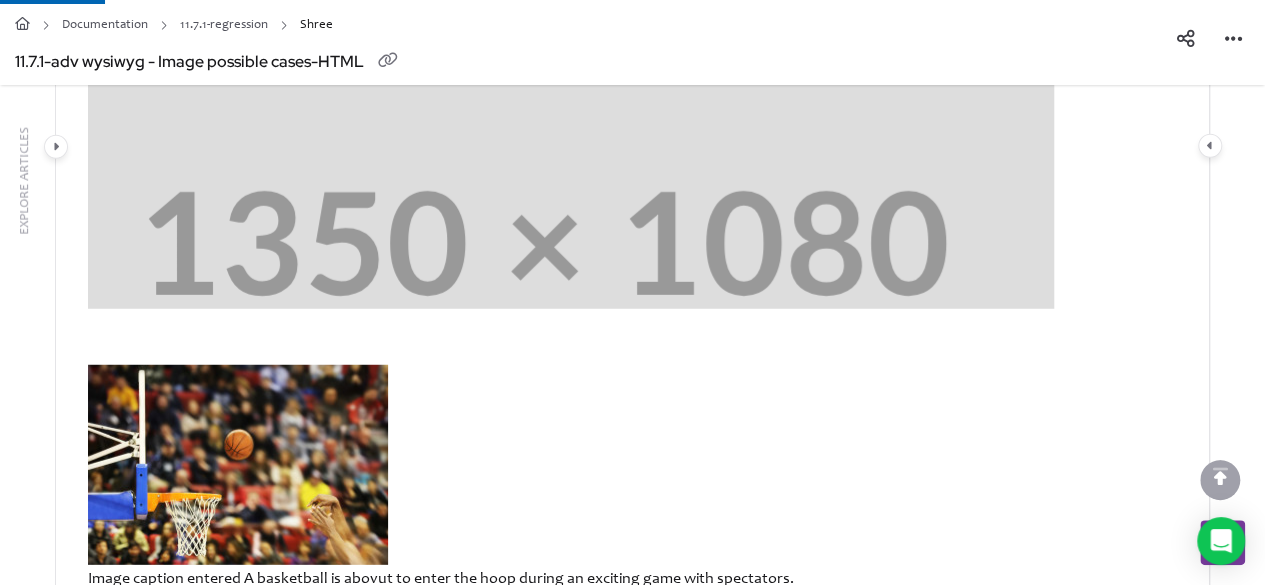 scroll, scrollTop: 2333, scrollLeft: 0, axis: vertical 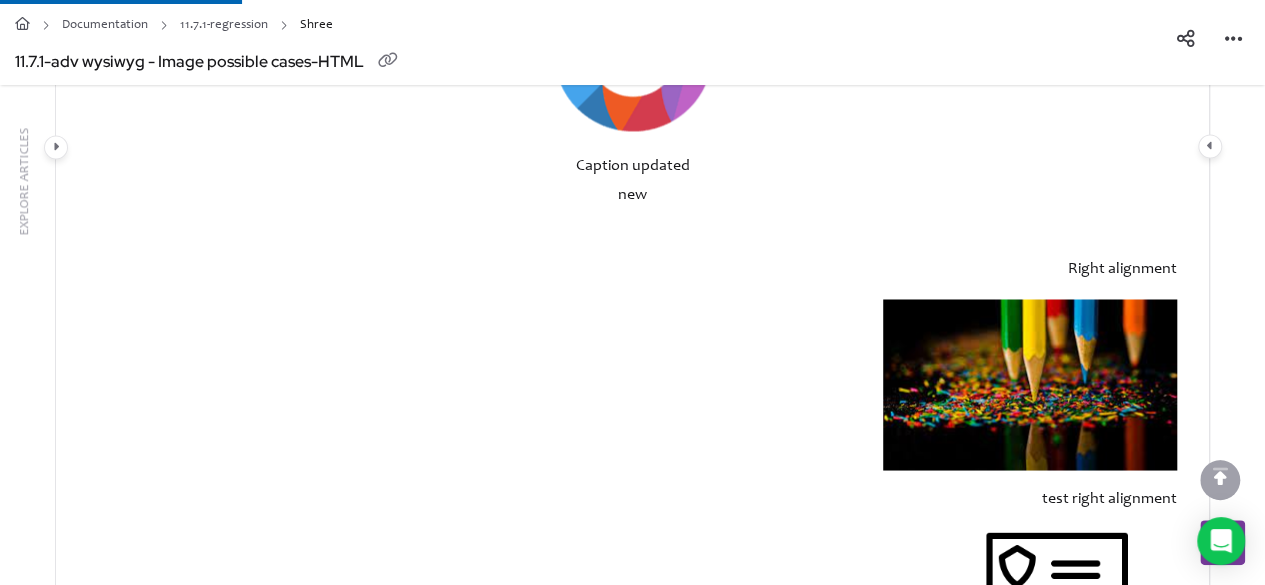 type 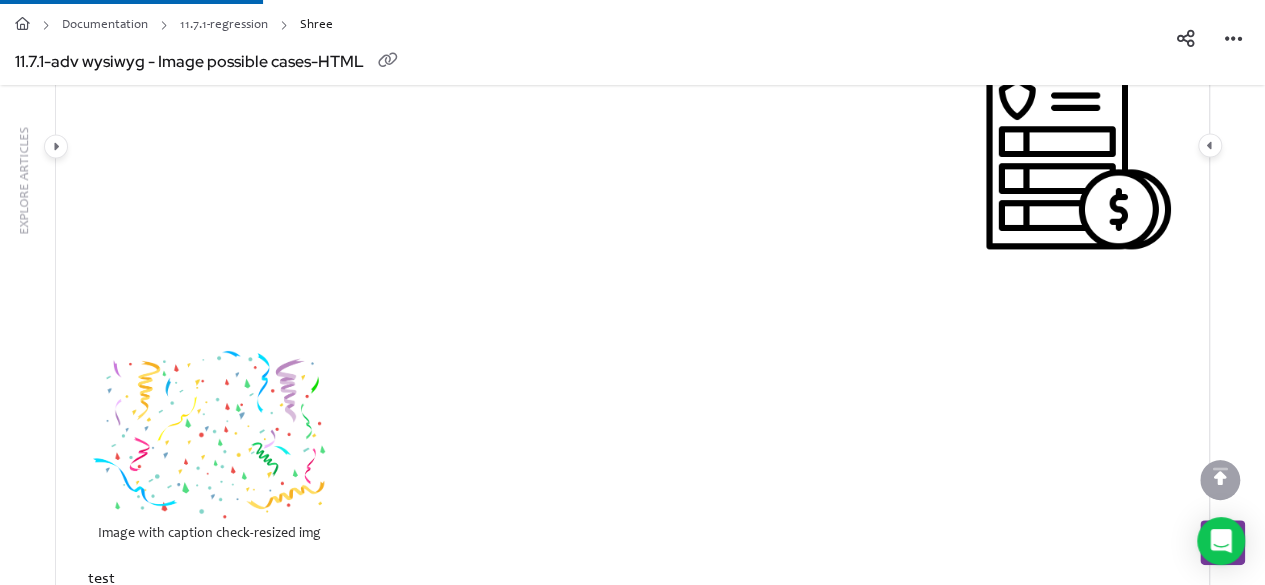 scroll, scrollTop: 6066, scrollLeft: 0, axis: vertical 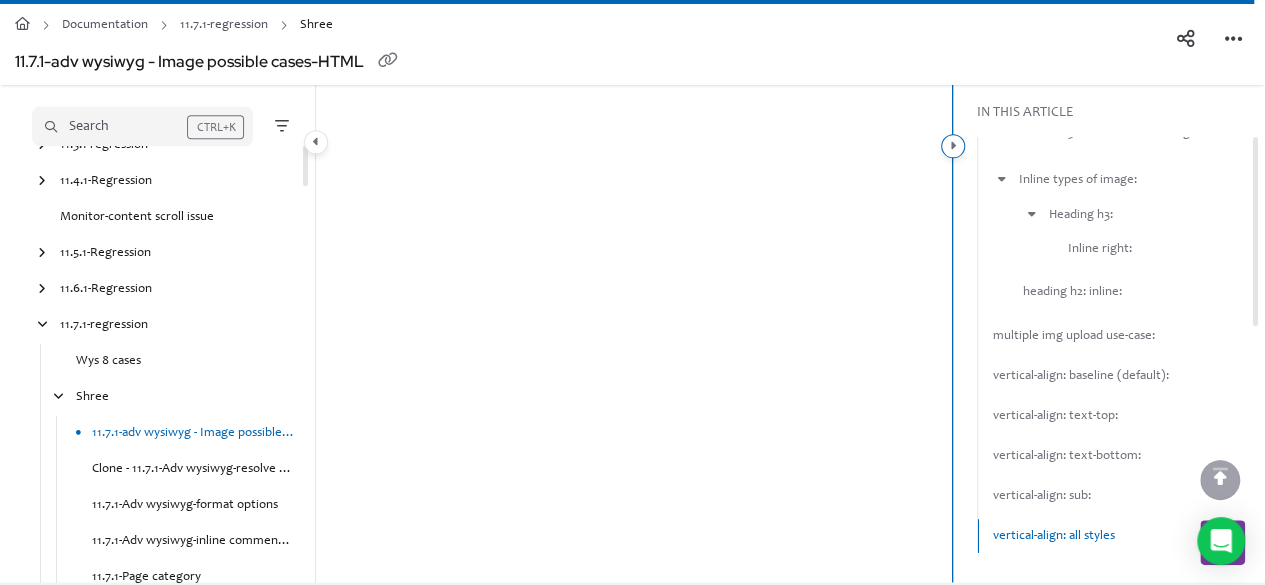 click at bounding box center (953, 146) 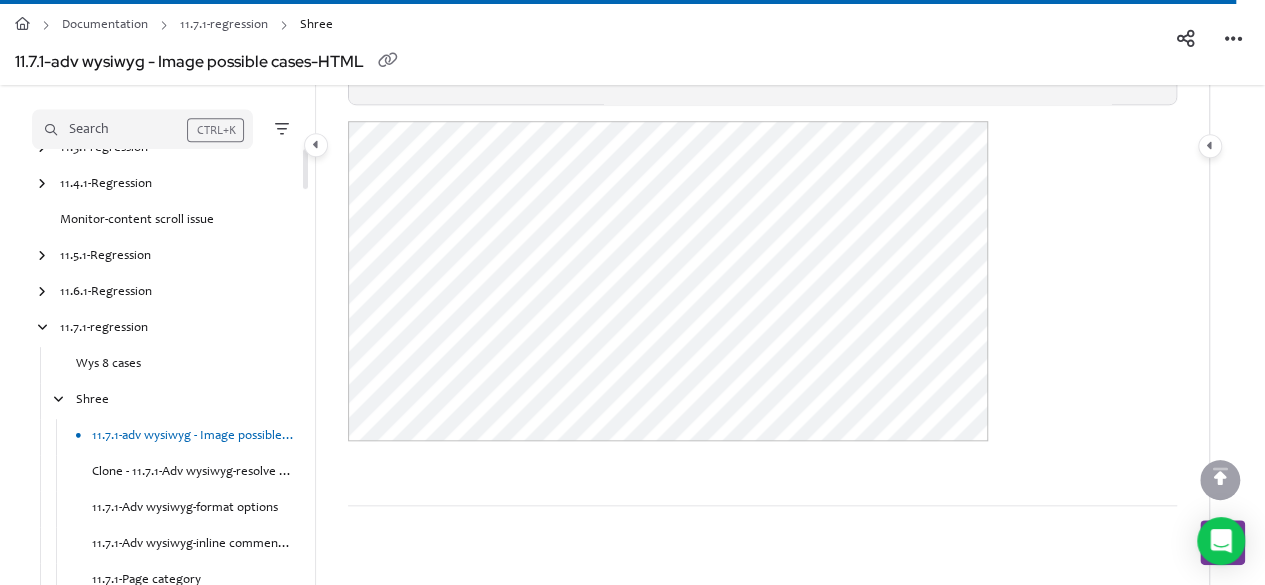 scroll, scrollTop: 26846, scrollLeft: 0, axis: vertical 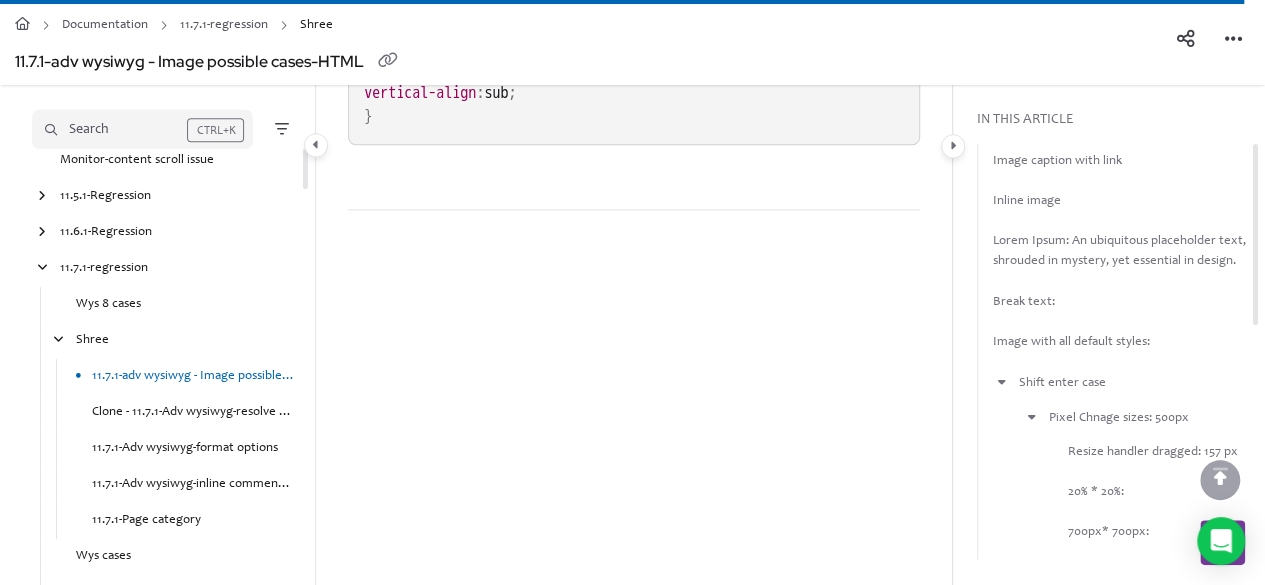 drag, startPoint x: 520, startPoint y: 198, endPoint x: 845, endPoint y: 200, distance: 325.00616 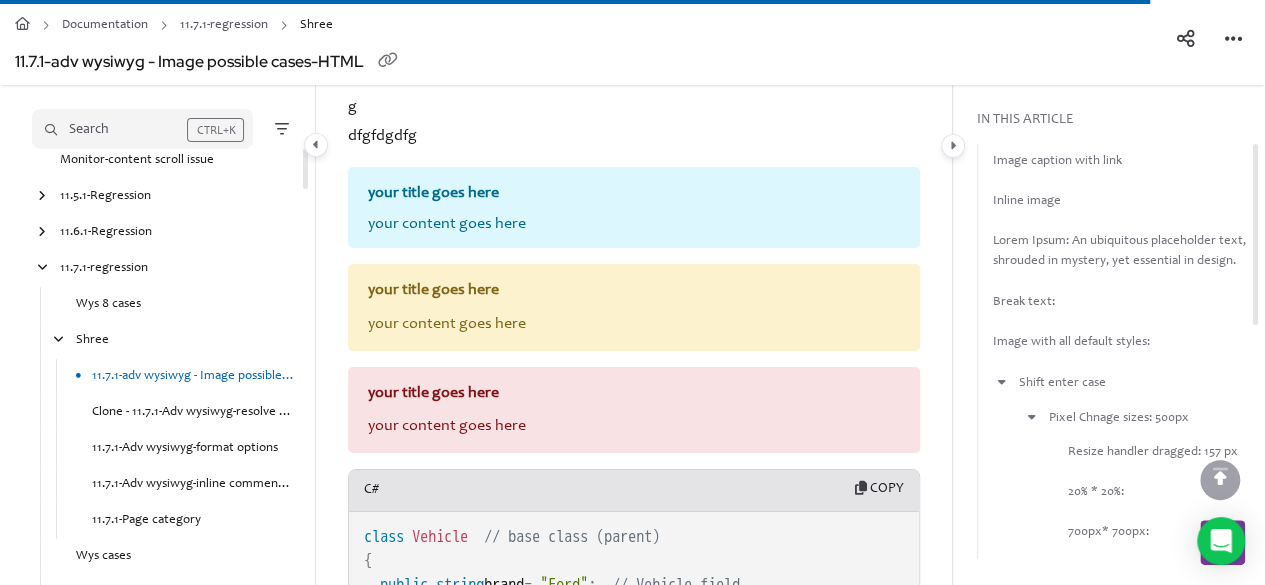 scroll, scrollTop: 24557, scrollLeft: 0, axis: vertical 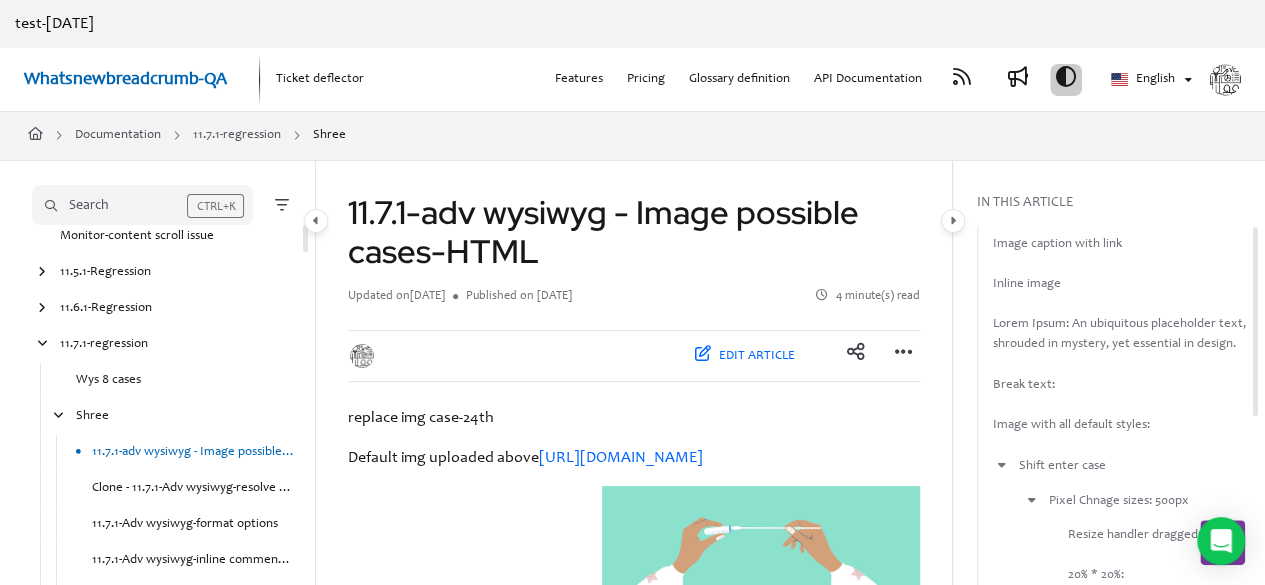 click at bounding box center (1066, 77) 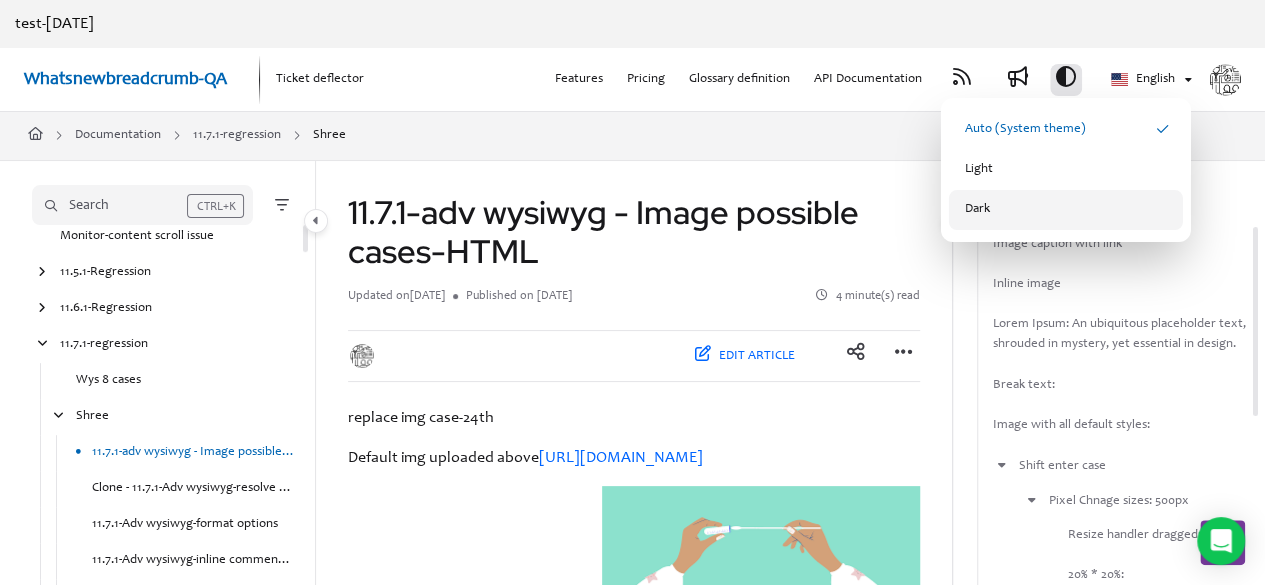 click on "Dark" at bounding box center (1066, 210) 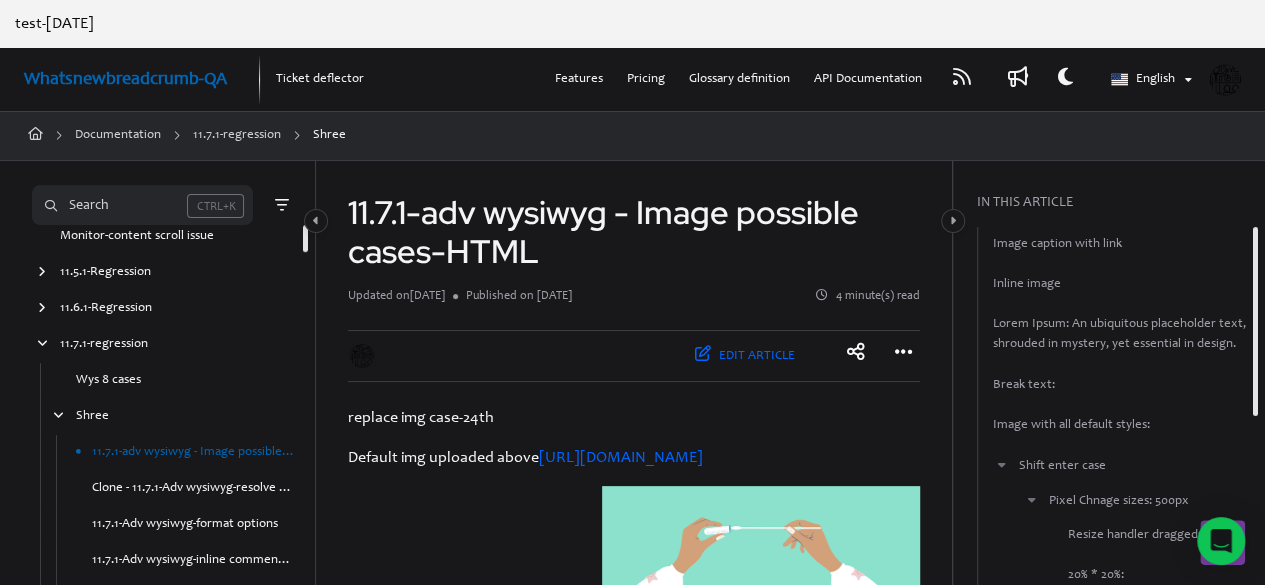 scroll, scrollTop: 3806, scrollLeft: 0, axis: vertical 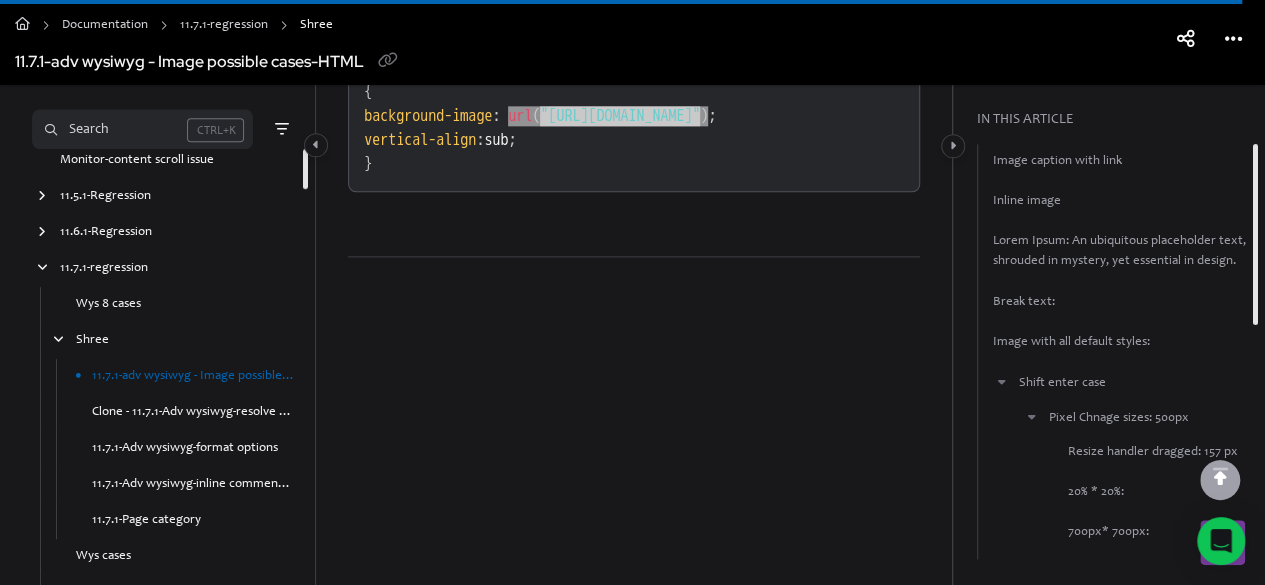 click on "url" at bounding box center (520, 116) 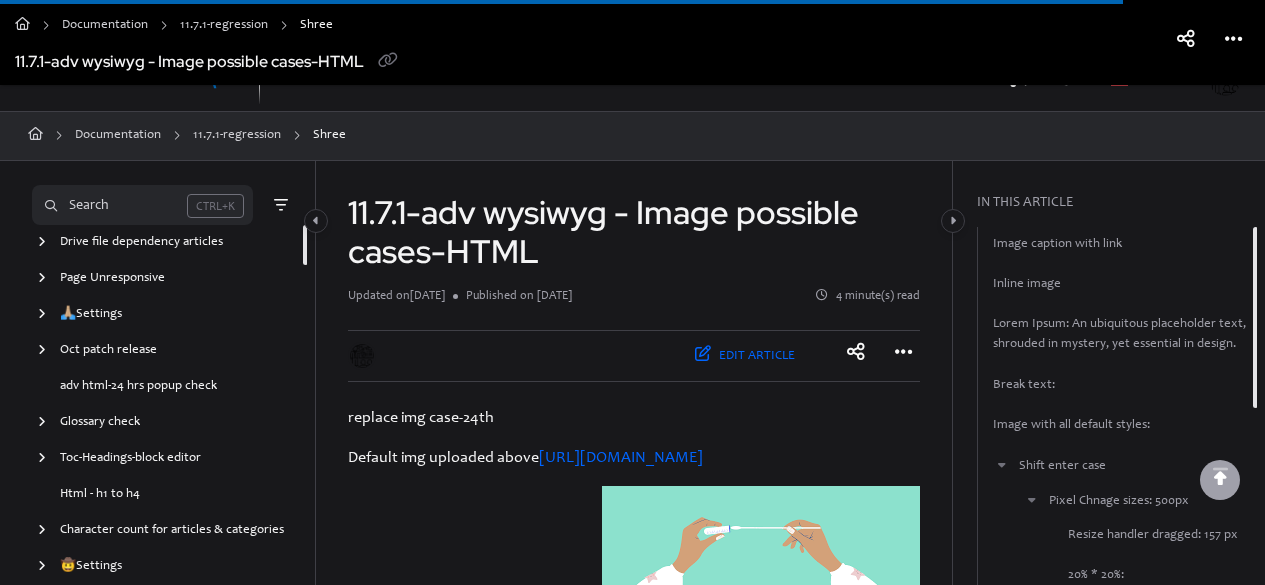 scroll, scrollTop: 24716, scrollLeft: 0, axis: vertical 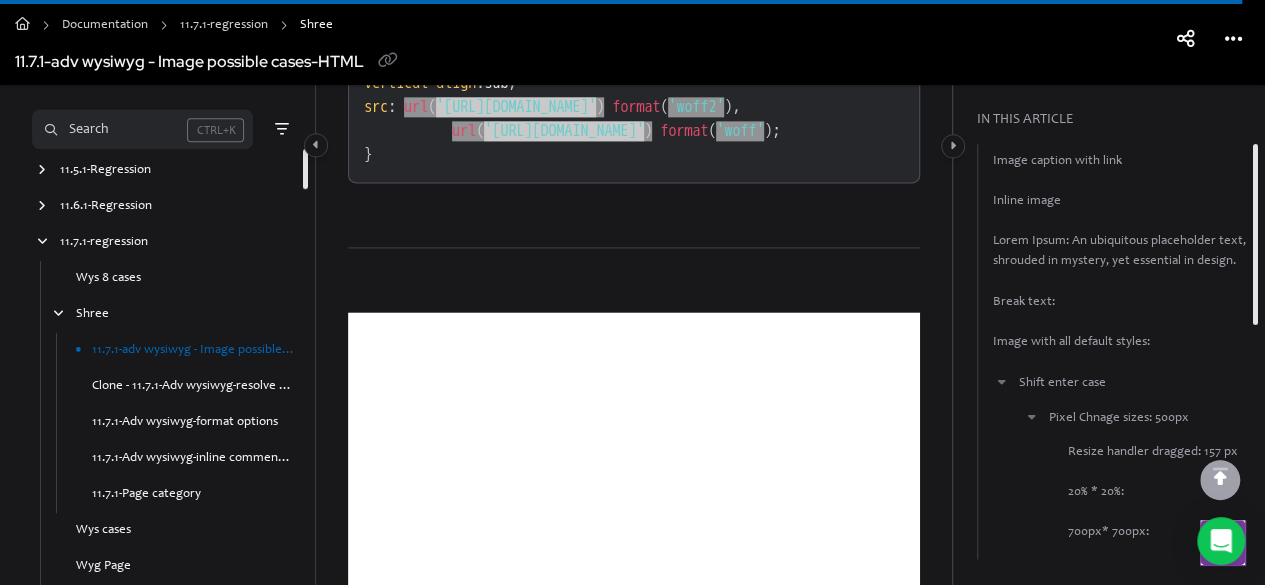 click on "11.7.1-adv wysiwyg - Image possible cases-HTML   Updated on   [DATE]   Published on [DATE]   4 minute(s) read  Edit article   Export PDF   Print  Documentation 11.7.1-regression Shree 11.7.1-adv wysiwyg - Image possible cases-HTML  Export PDF   Print   Prev   Next  replace img case-24th  Default img uploaded above [URL][DOMAIN_NAME] HTML code-img got left aligned 18.69 KB Image Advanced WYSIWYG - Built in 22.24 KB MD to adv html 4.30 KB  [DATE] Upload via URL: Image caption entered A basketball is abovut to enter the hoop during an exciting game with spectators. Darg and dropped Upload via drive: Alignments: Default Center align test img with caption-center alignment Caption updated new Right alignment test right alignment Image with caption check-resized img test Image Caption-left alignment image with caption center align Image Caption-center alignment   Image with caption right qalign  test right alignment Image Caption-right alignment Image Caption Lorem" at bounding box center [634, -13410] 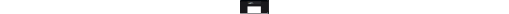 scroll, scrollTop: 27706, scrollLeft: 0, axis: vertical 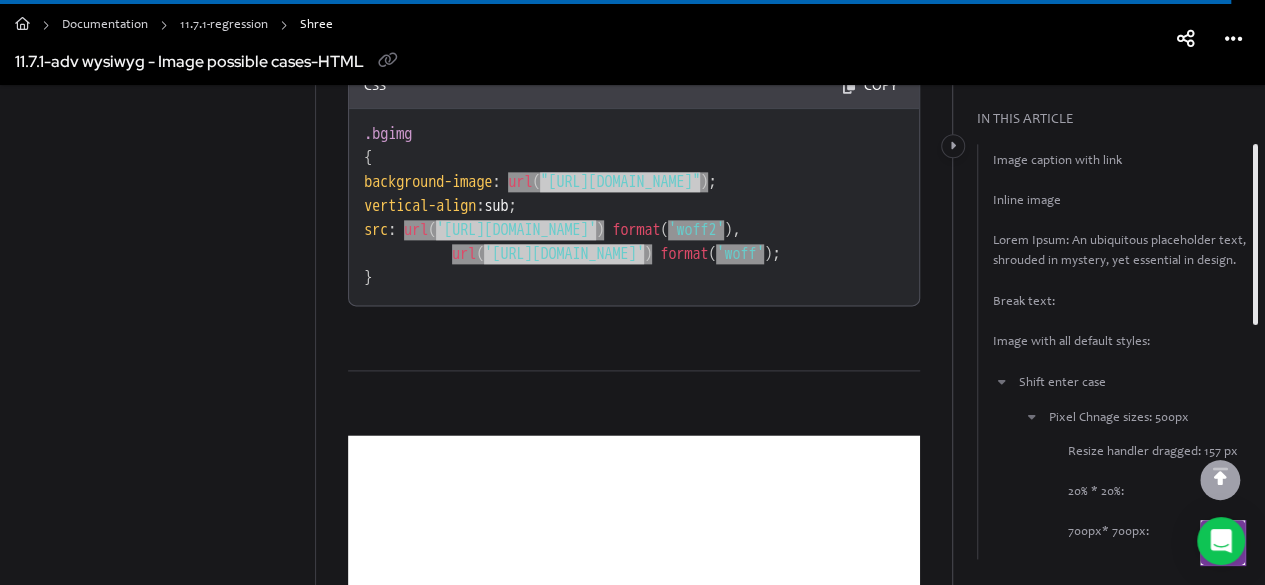 drag, startPoint x: 398, startPoint y: 307, endPoint x: 770, endPoint y: 380, distance: 379.09497 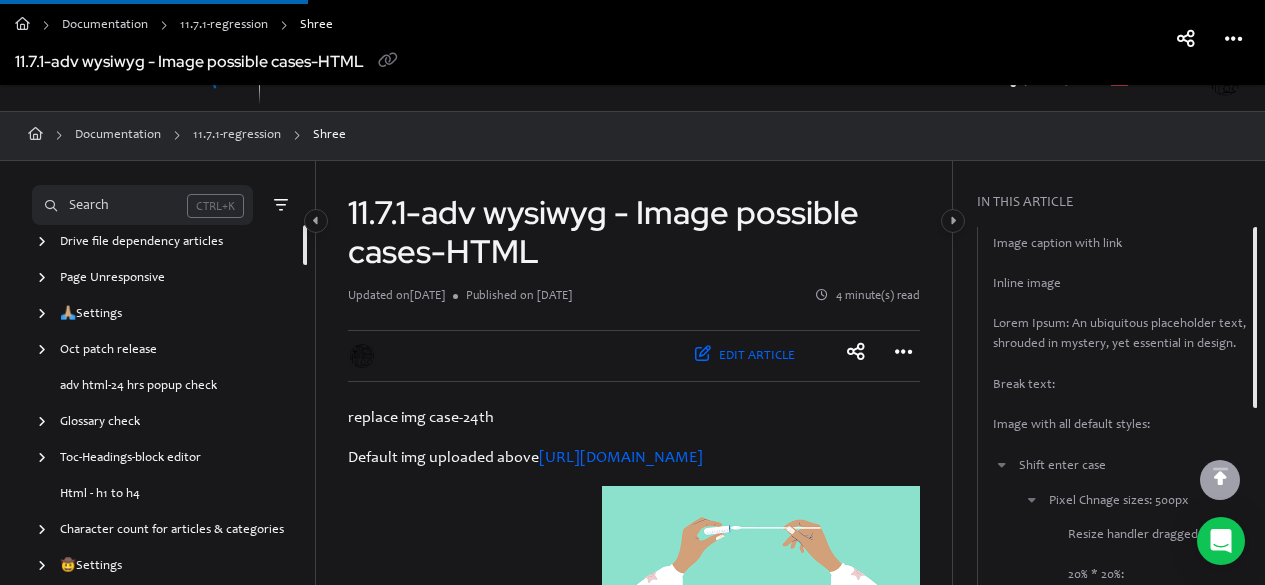 scroll, scrollTop: 7466, scrollLeft: 0, axis: vertical 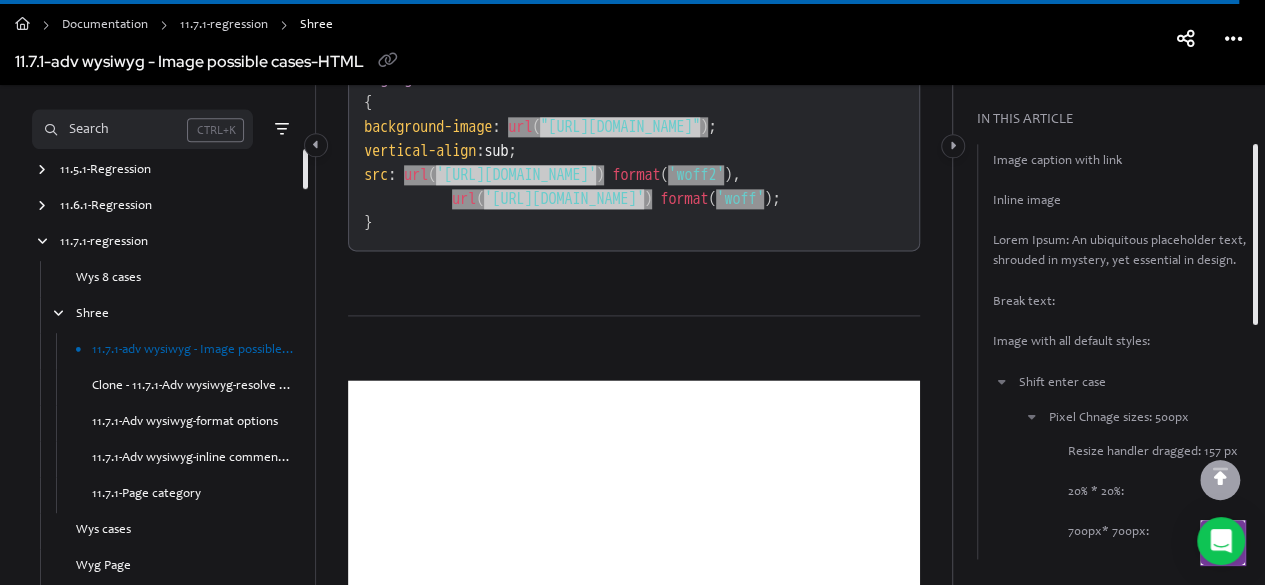drag, startPoint x: 429, startPoint y: 259, endPoint x: 756, endPoint y: 313, distance: 331.4287 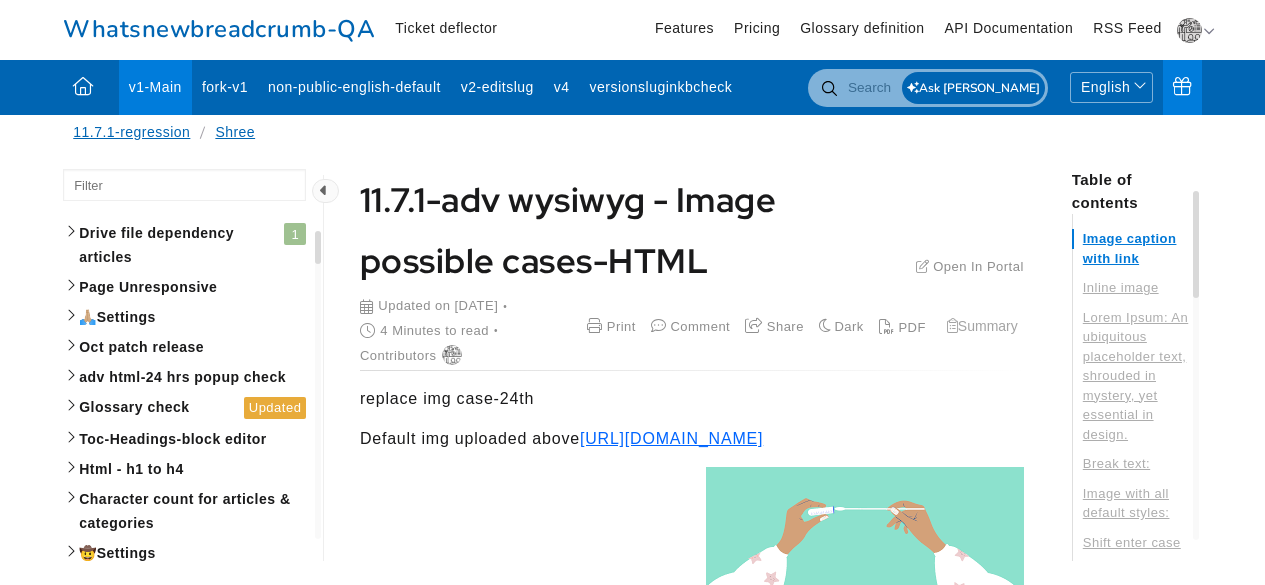 scroll, scrollTop: 0, scrollLeft: 0, axis: both 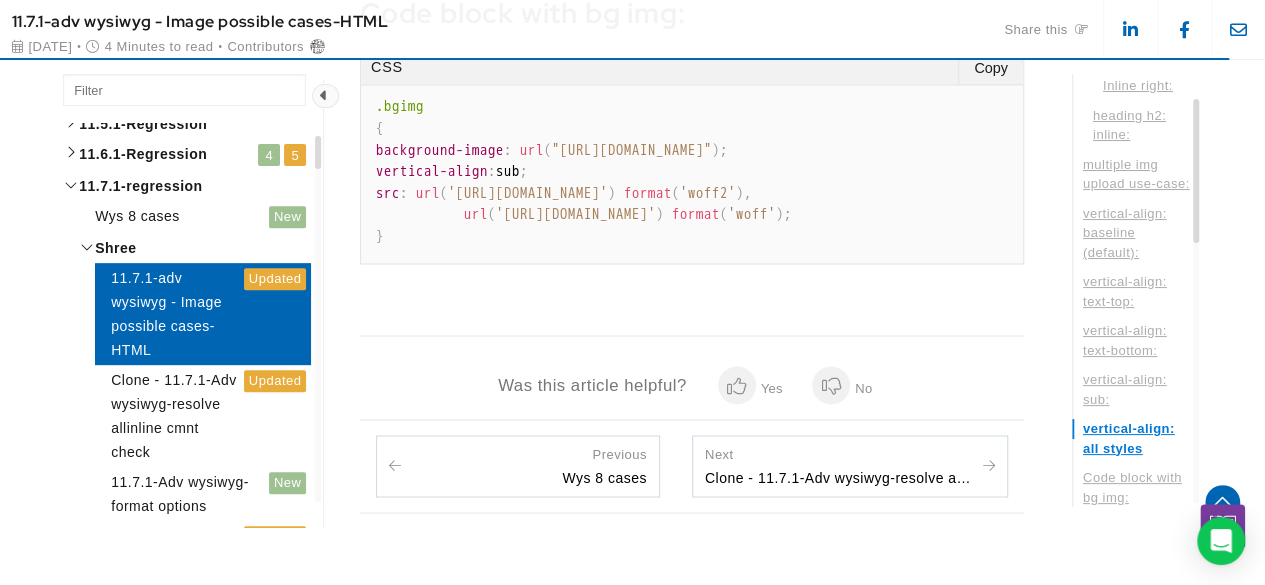 drag, startPoint x: 511, startPoint y: 410, endPoint x: 622, endPoint y: 422, distance: 111.64677 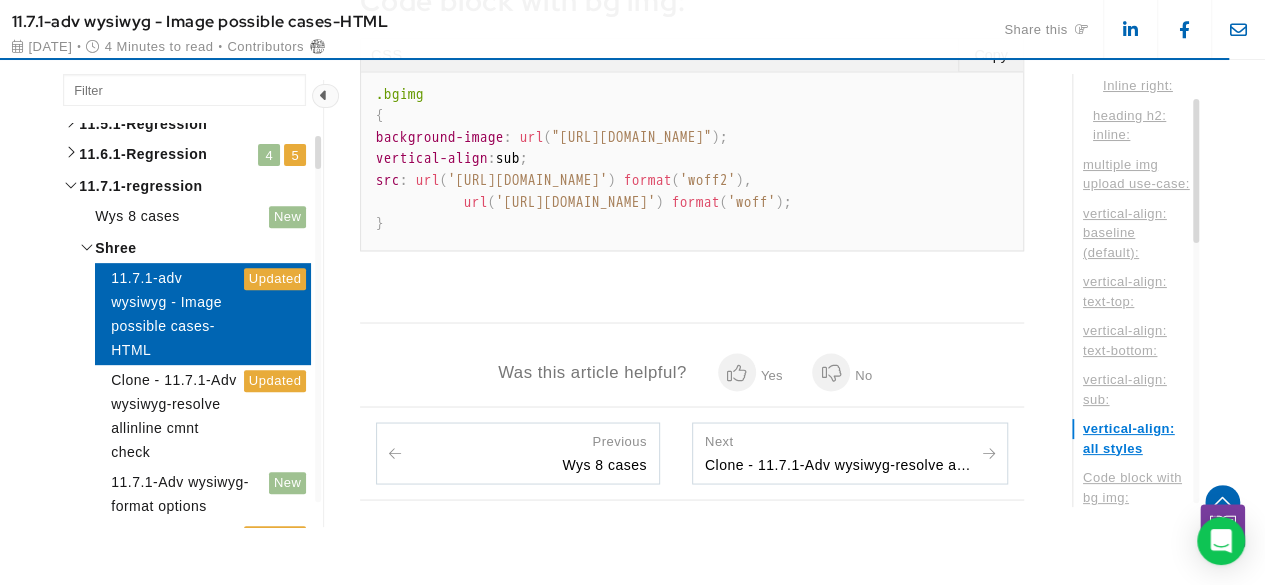 drag, startPoint x: 619, startPoint y: 418, endPoint x: 703, endPoint y: 414, distance: 84.095184 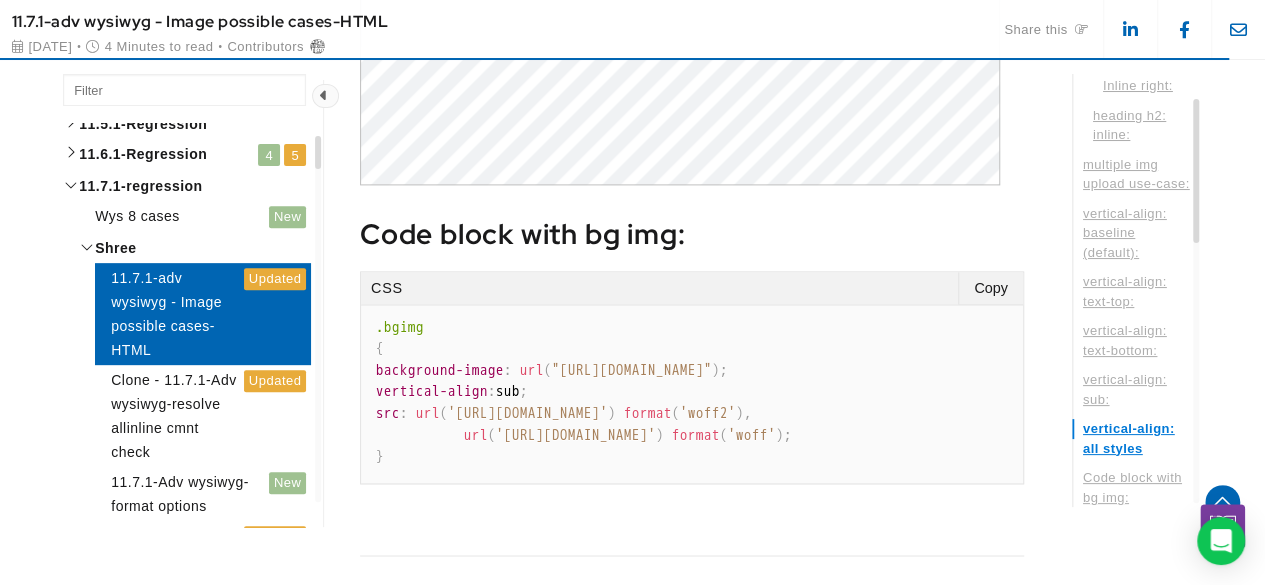 scroll, scrollTop: 26510, scrollLeft: 0, axis: vertical 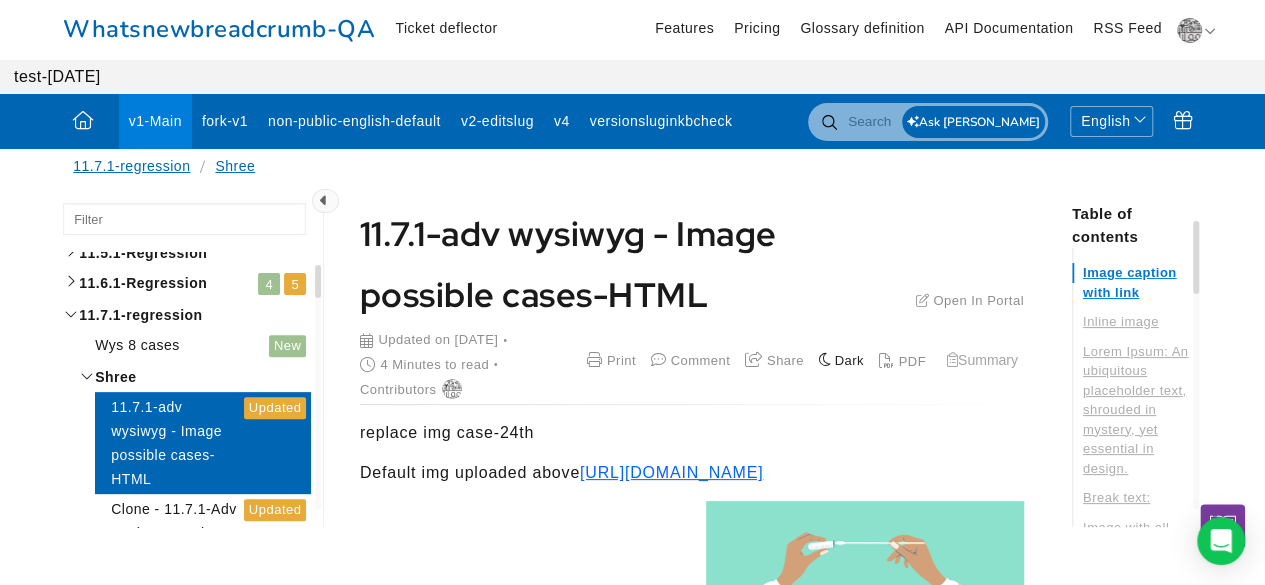 click on "Dark" at bounding box center [848, 360] 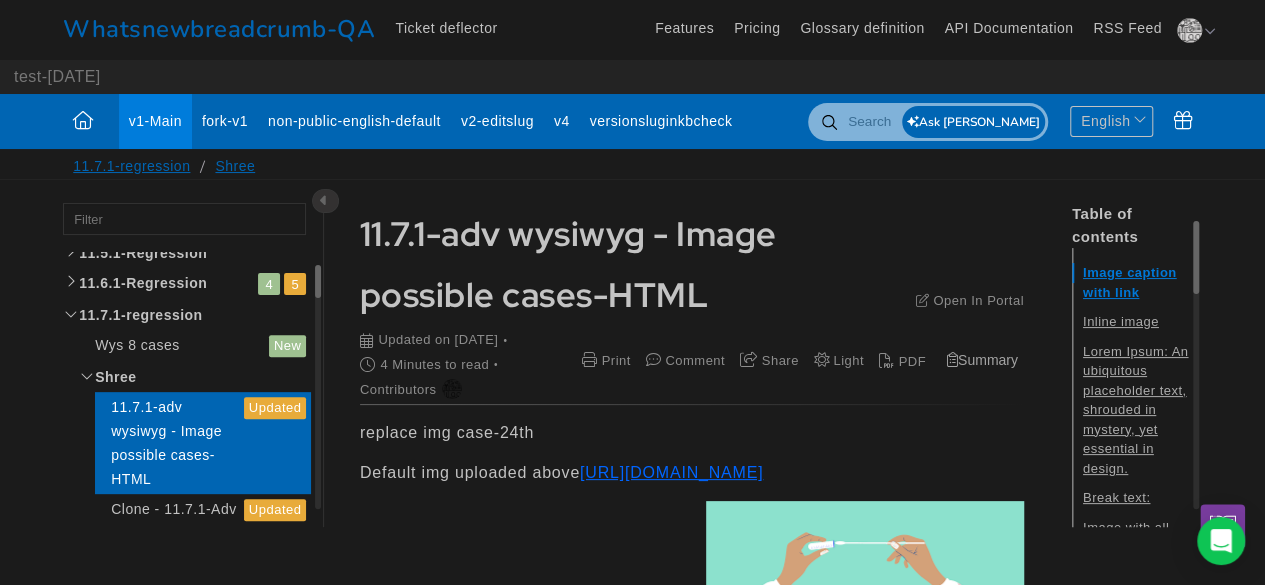 scroll, scrollTop: 1633, scrollLeft: 0, axis: vertical 